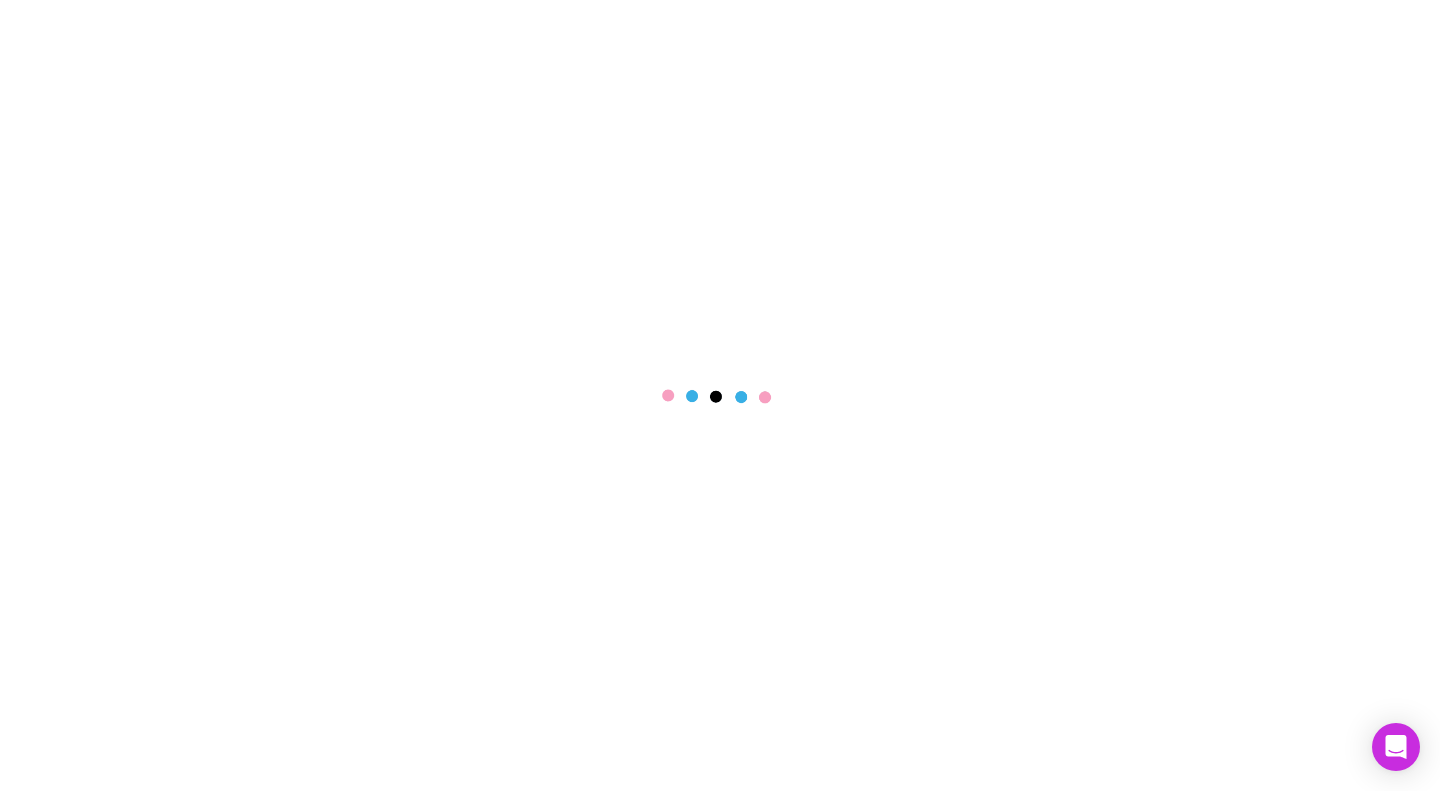 scroll, scrollTop: 0, scrollLeft: 0, axis: both 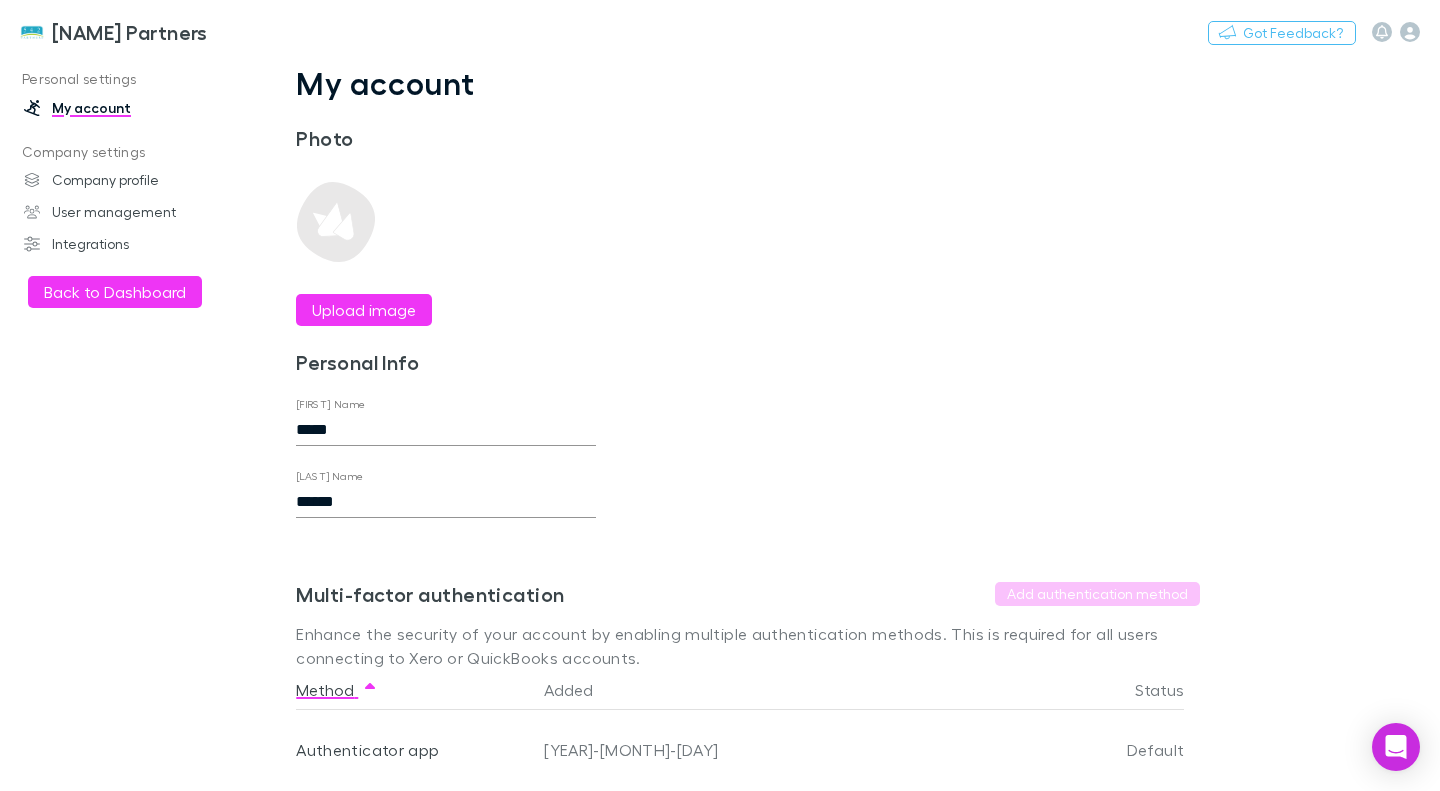 click at bounding box center [32, 32] 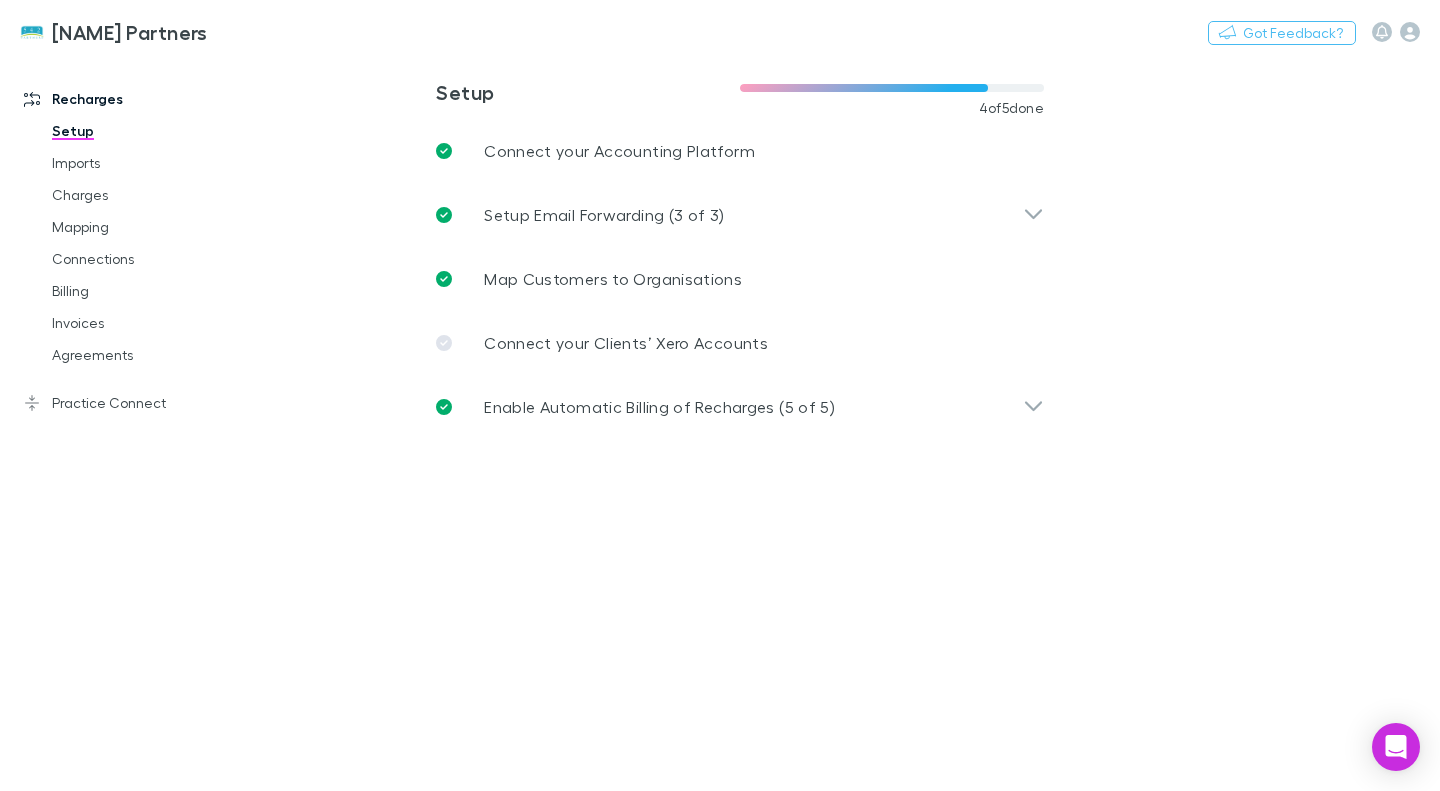click on "Mapping" at bounding box center (145, 227) 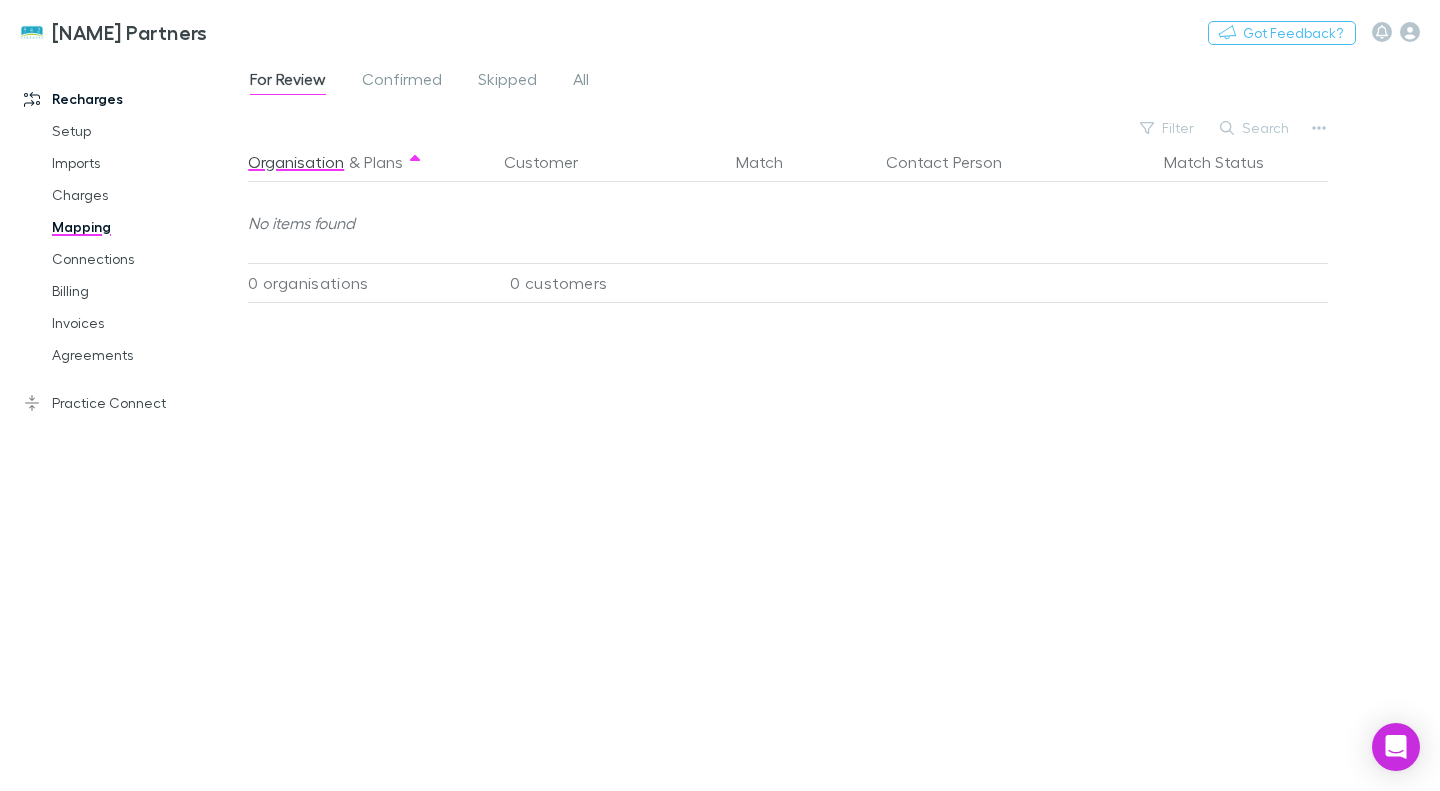 click on "All" at bounding box center [581, 82] 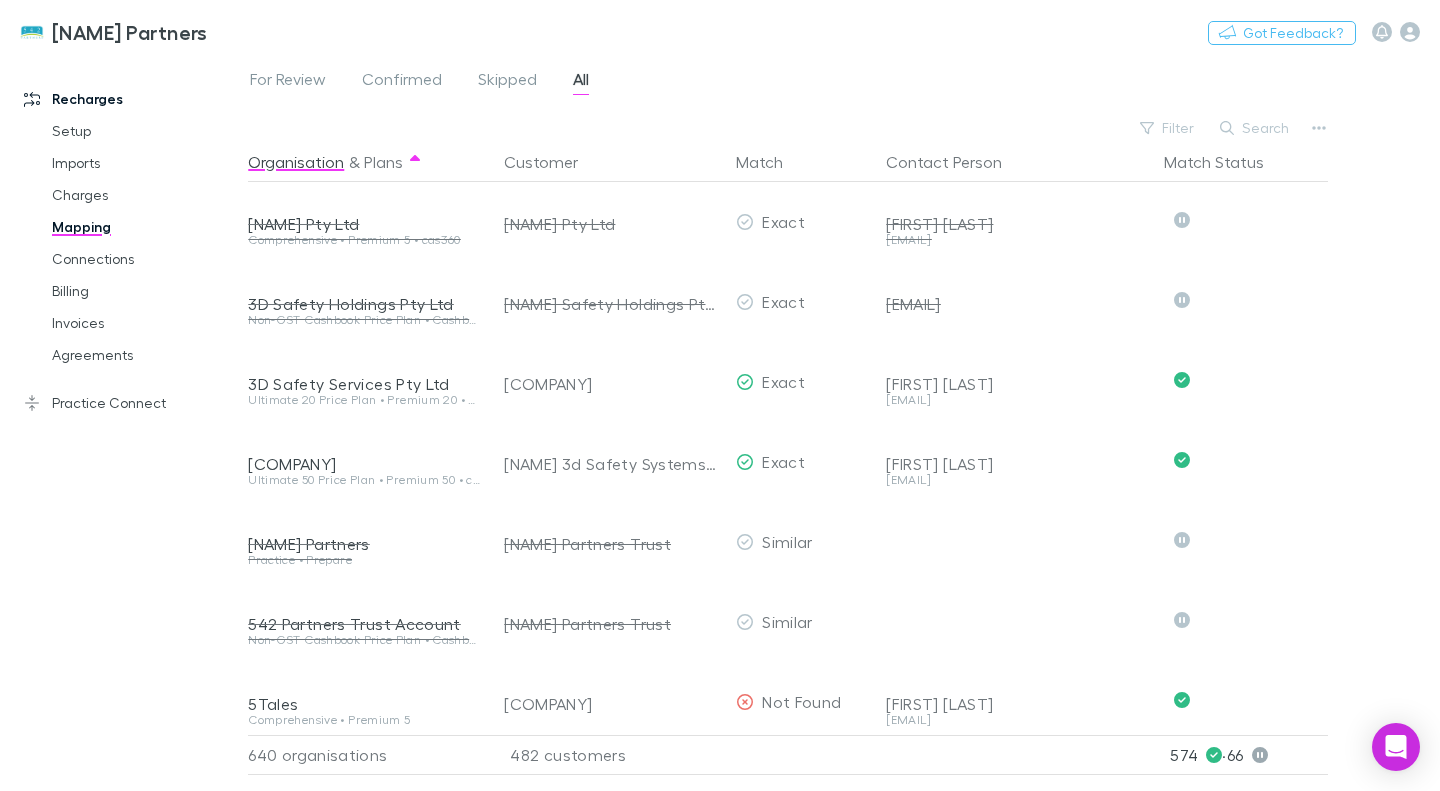 click on "Search" at bounding box center [1255, 128] 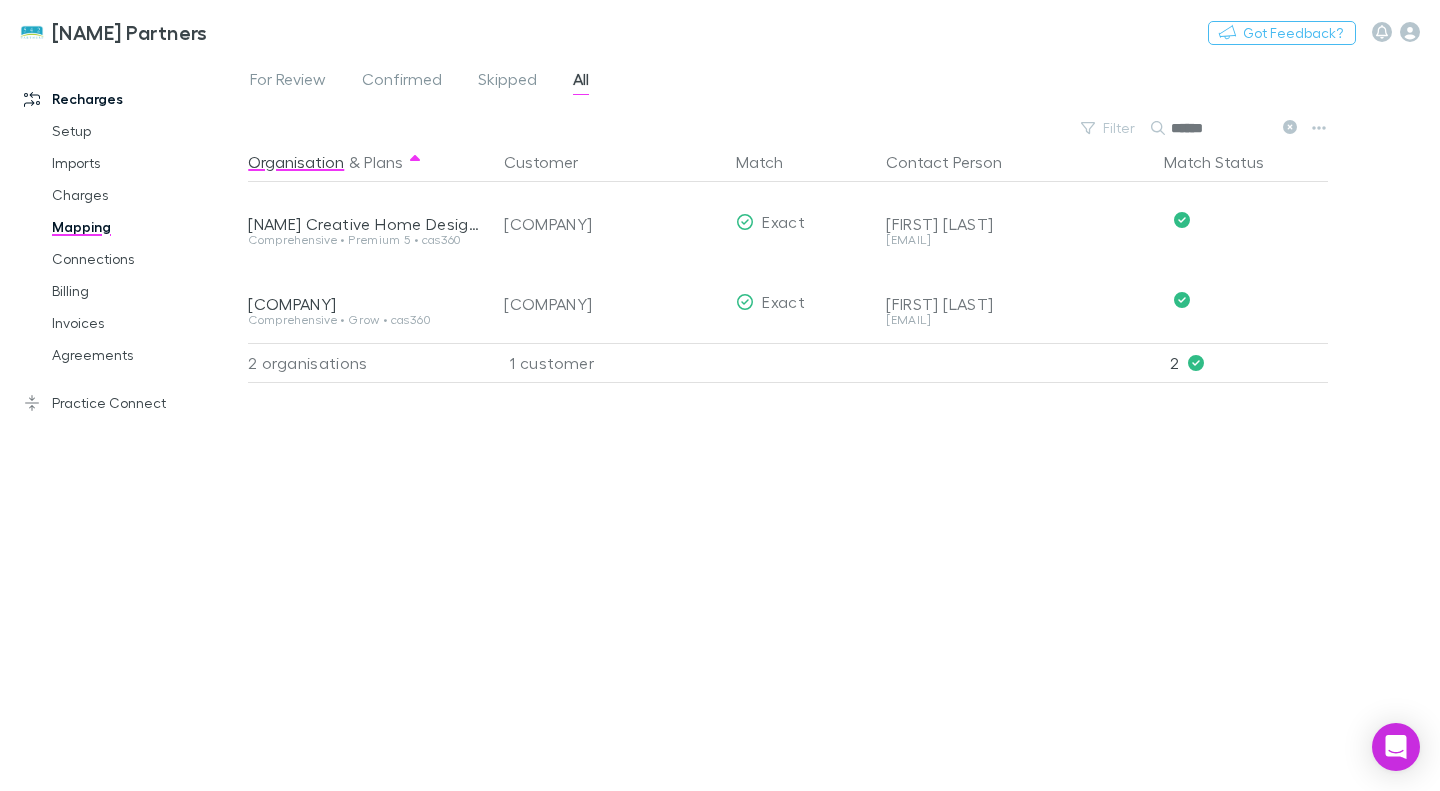 type on "******" 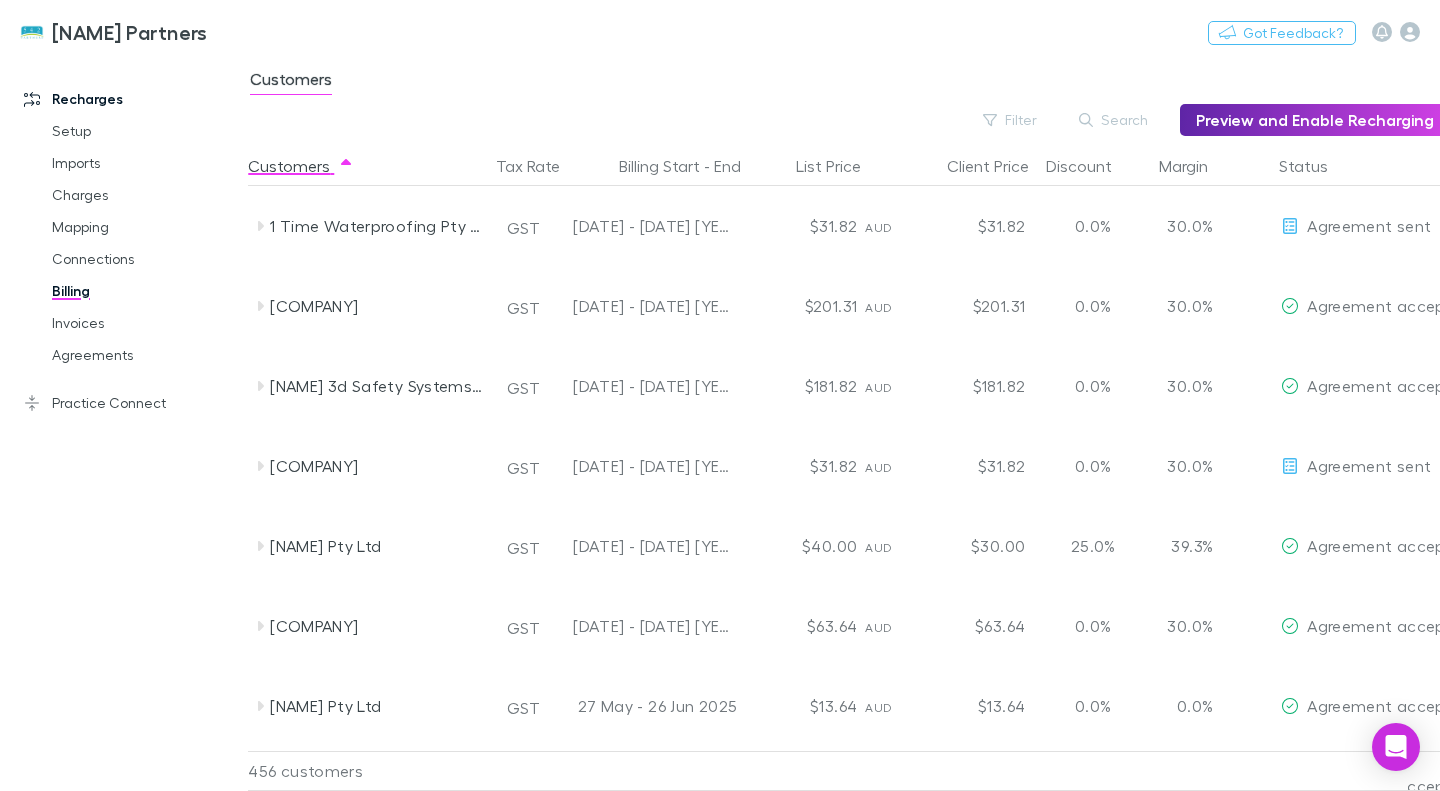 click on "Search" at bounding box center [1114, 120] 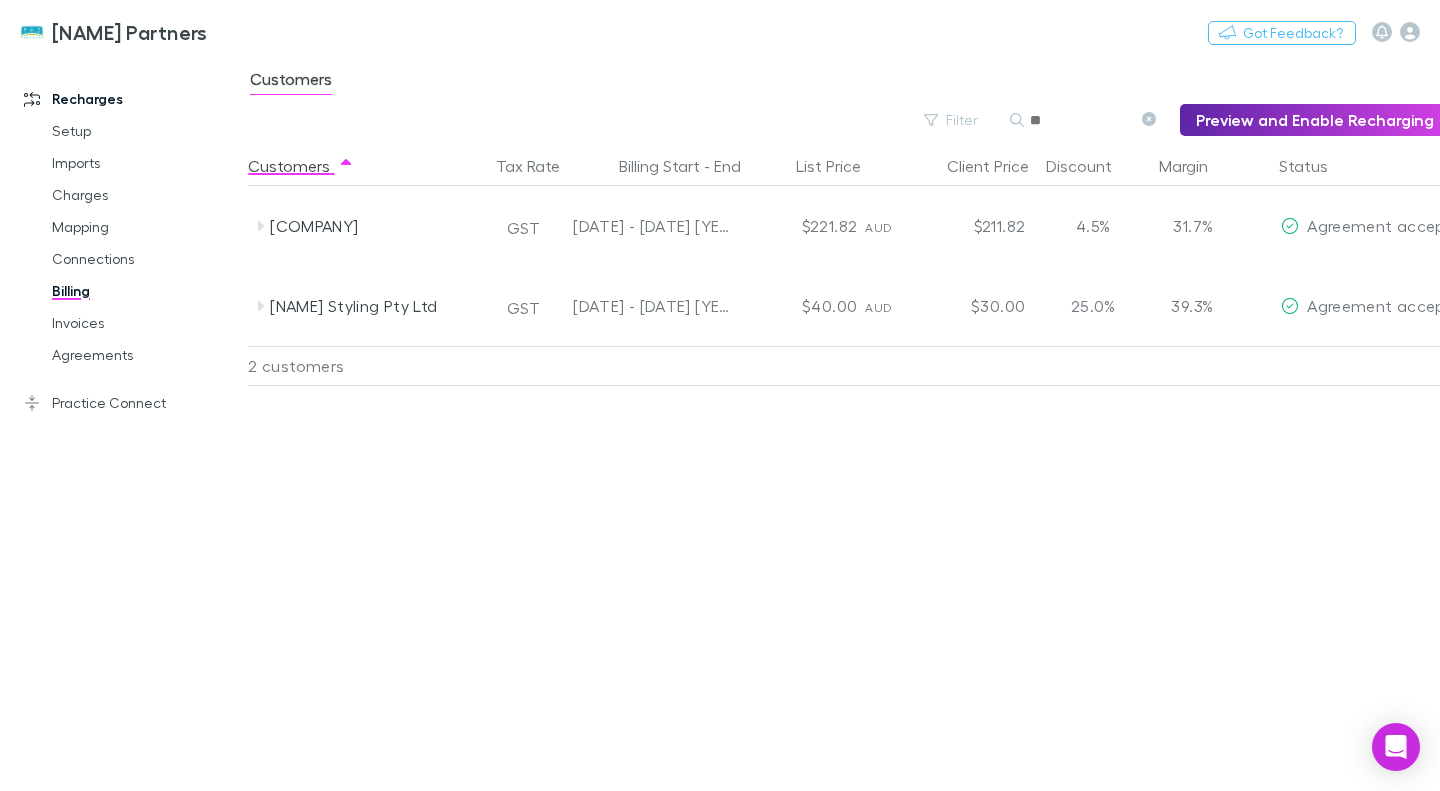 type on "*" 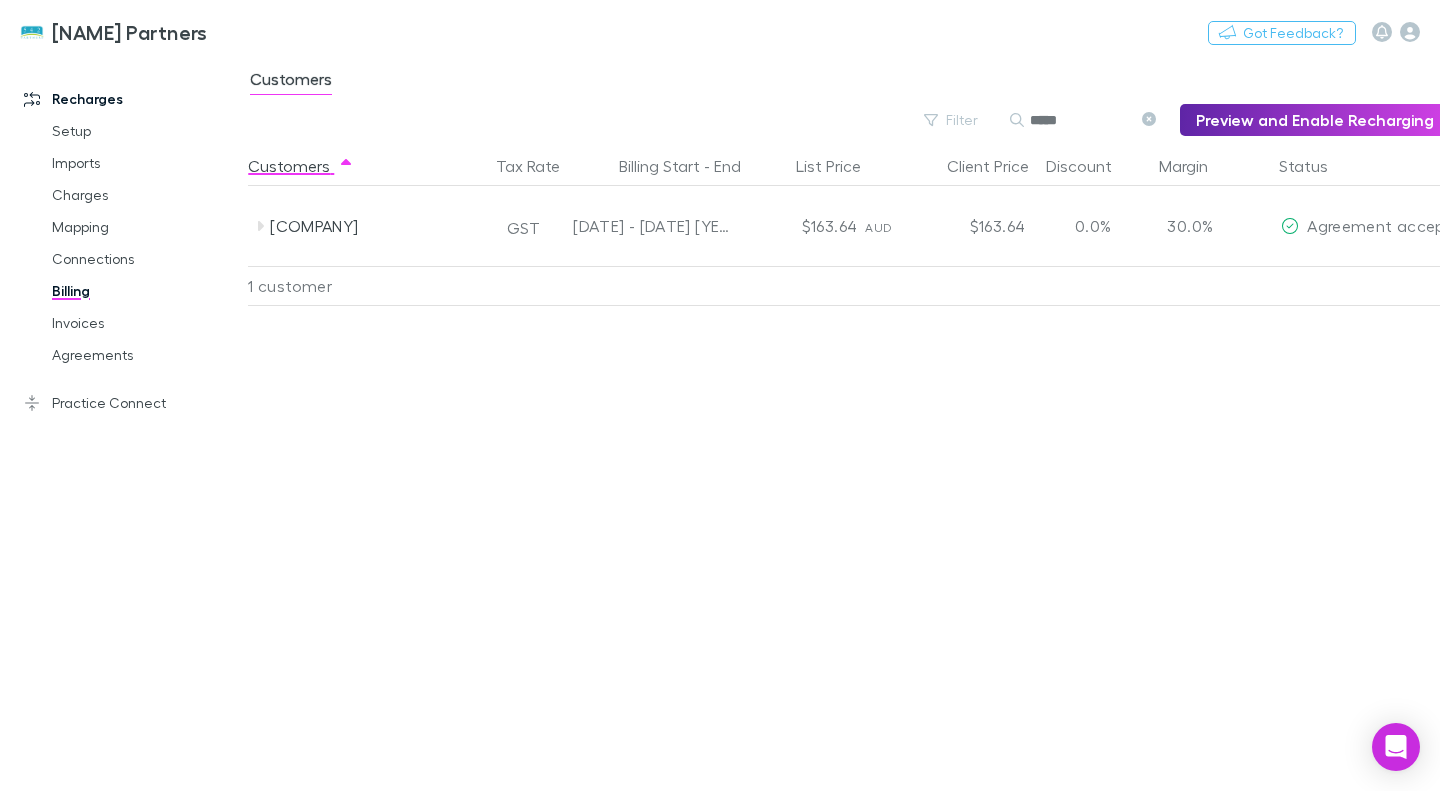 type on "*****" 